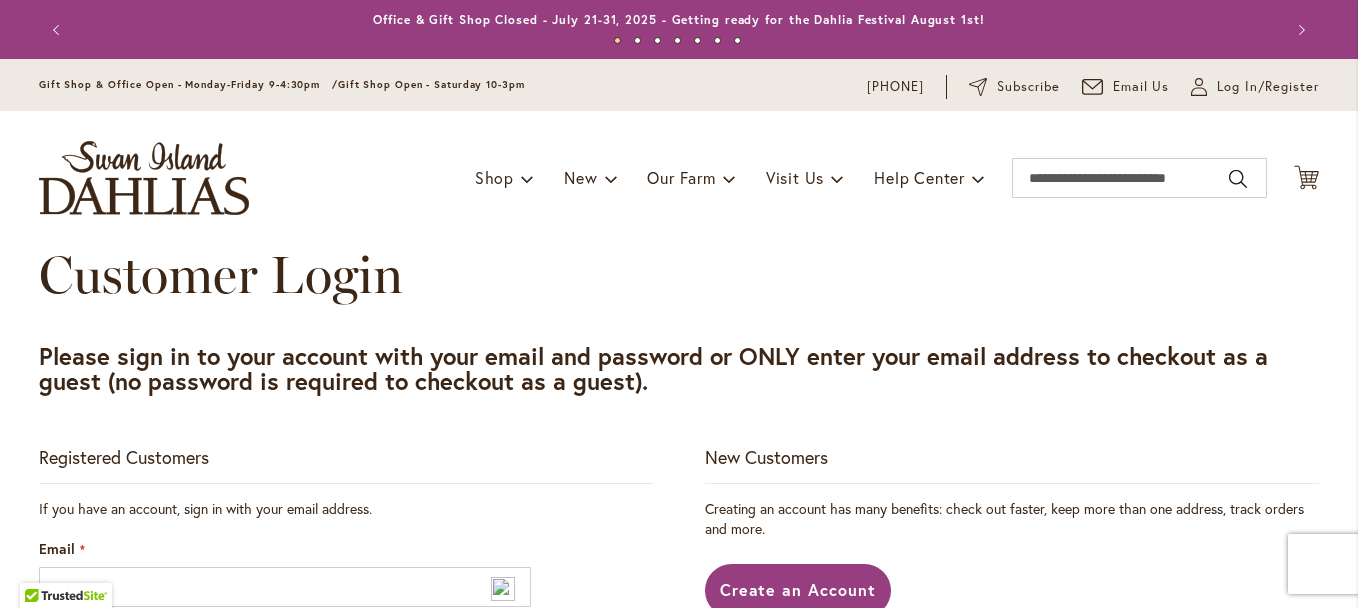 scroll, scrollTop: 0, scrollLeft: 0, axis: both 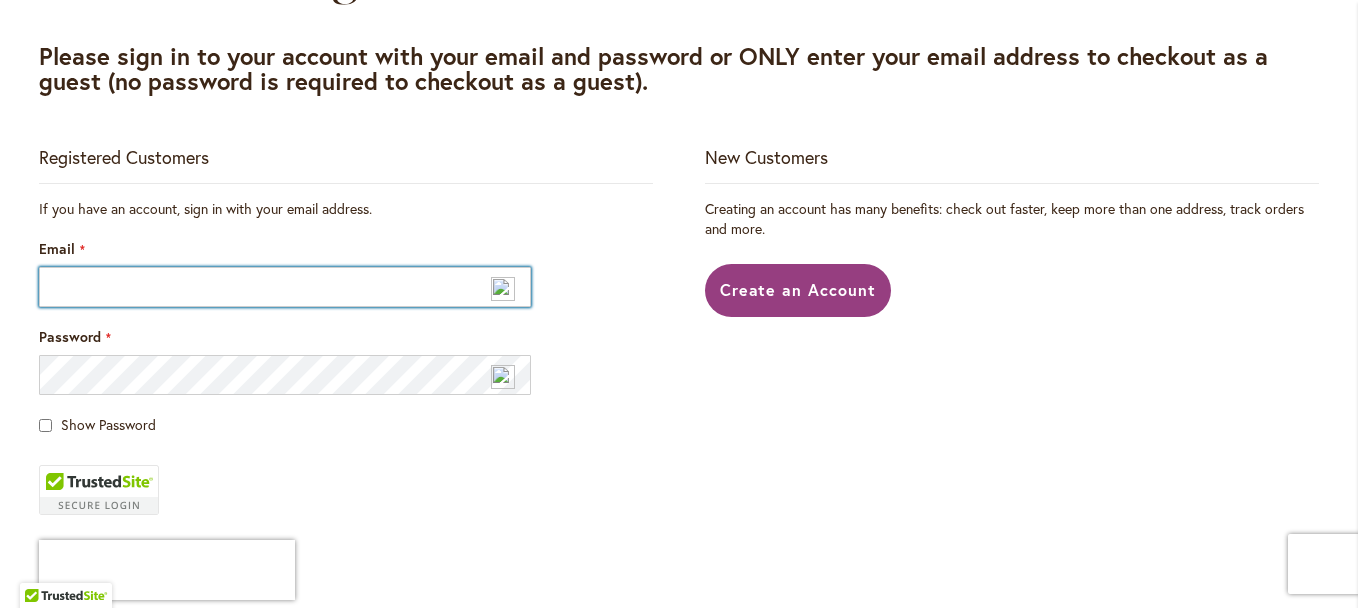 click on "Email" at bounding box center (285, 287) 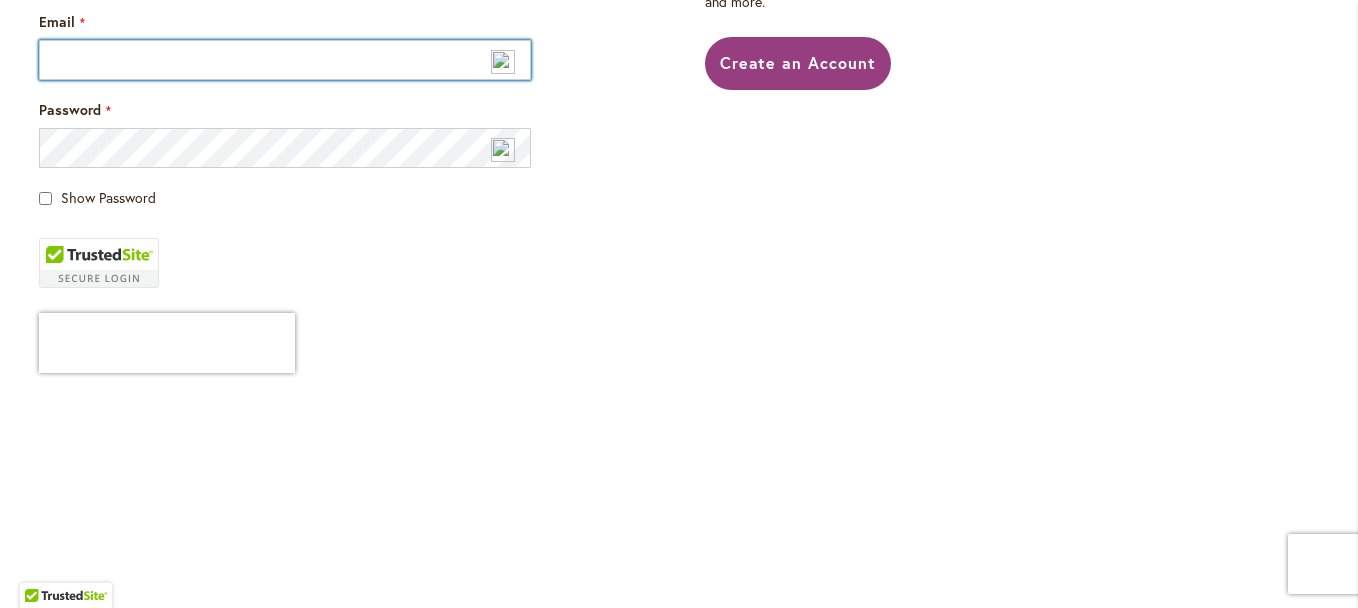 type on "**********" 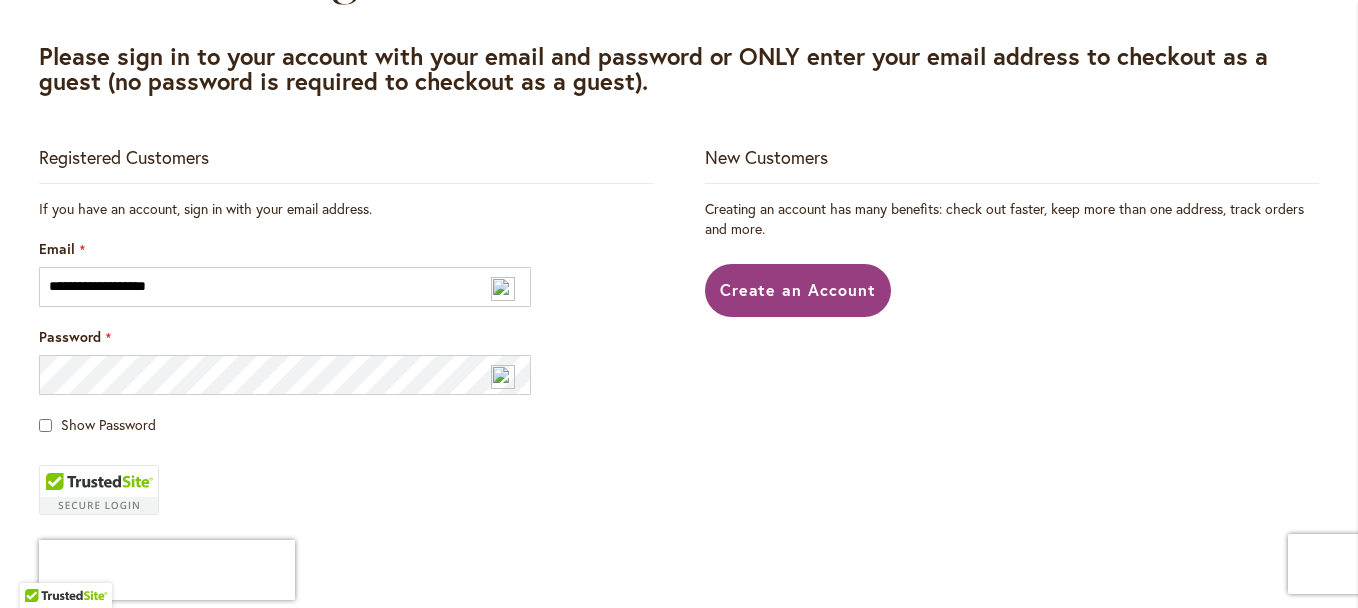 click at bounding box center [503, 377] 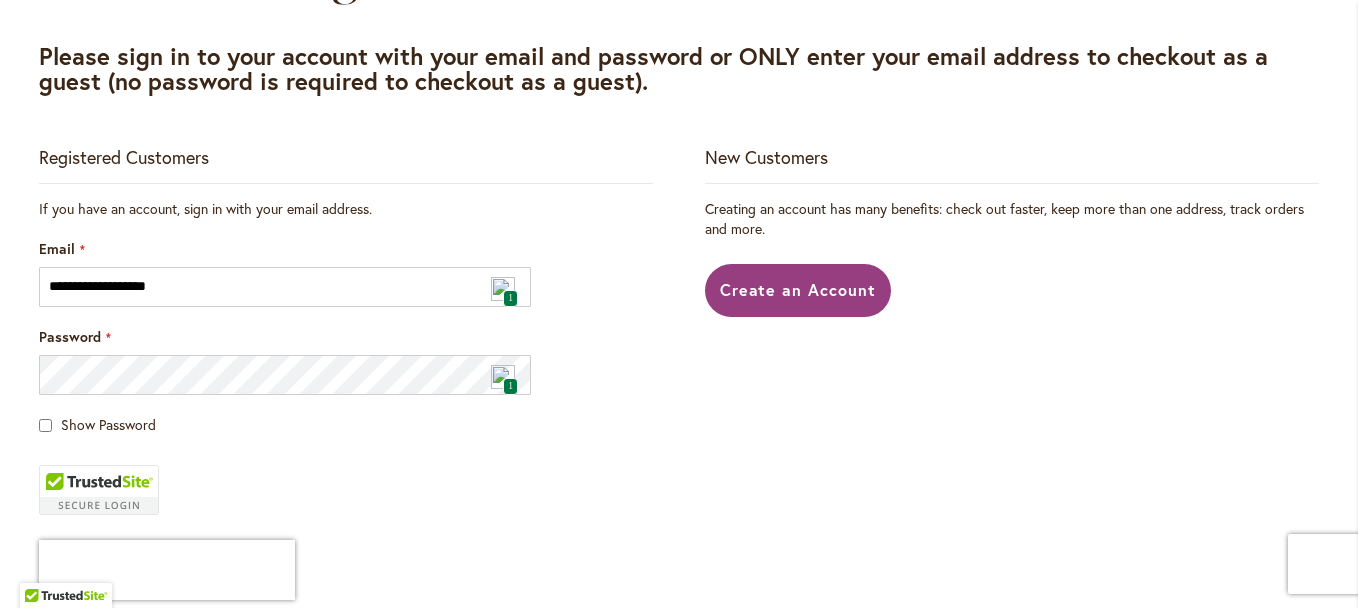 click at bounding box center [503, 377] 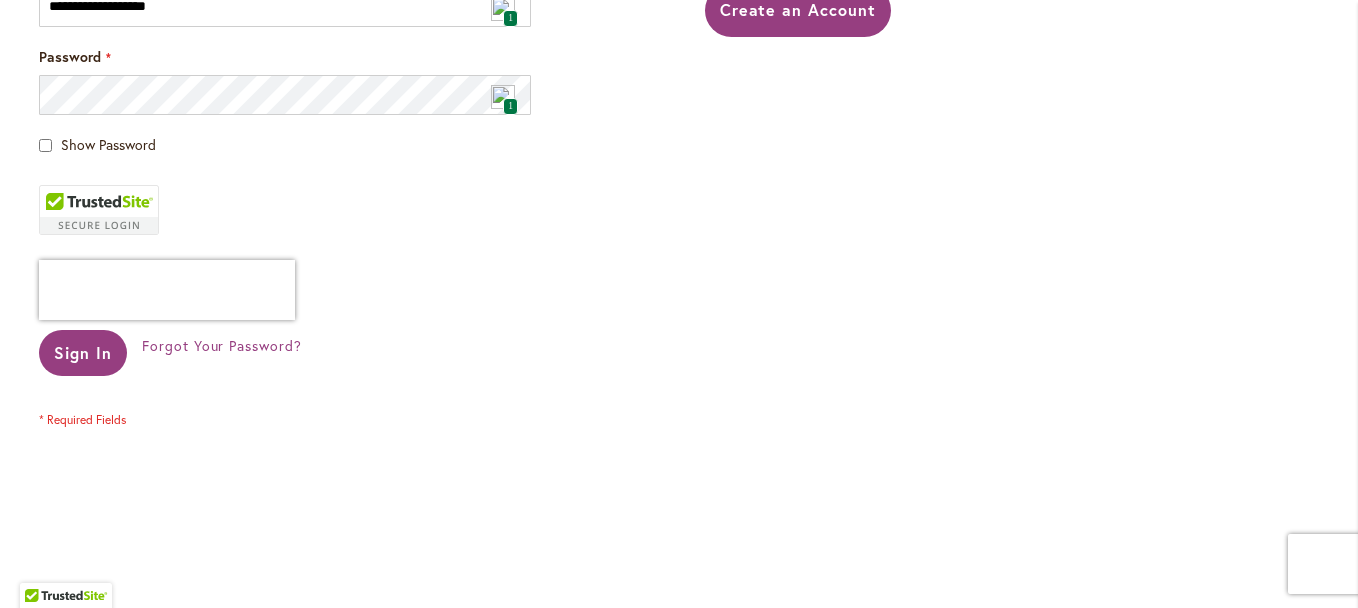 scroll, scrollTop: 600, scrollLeft: 0, axis: vertical 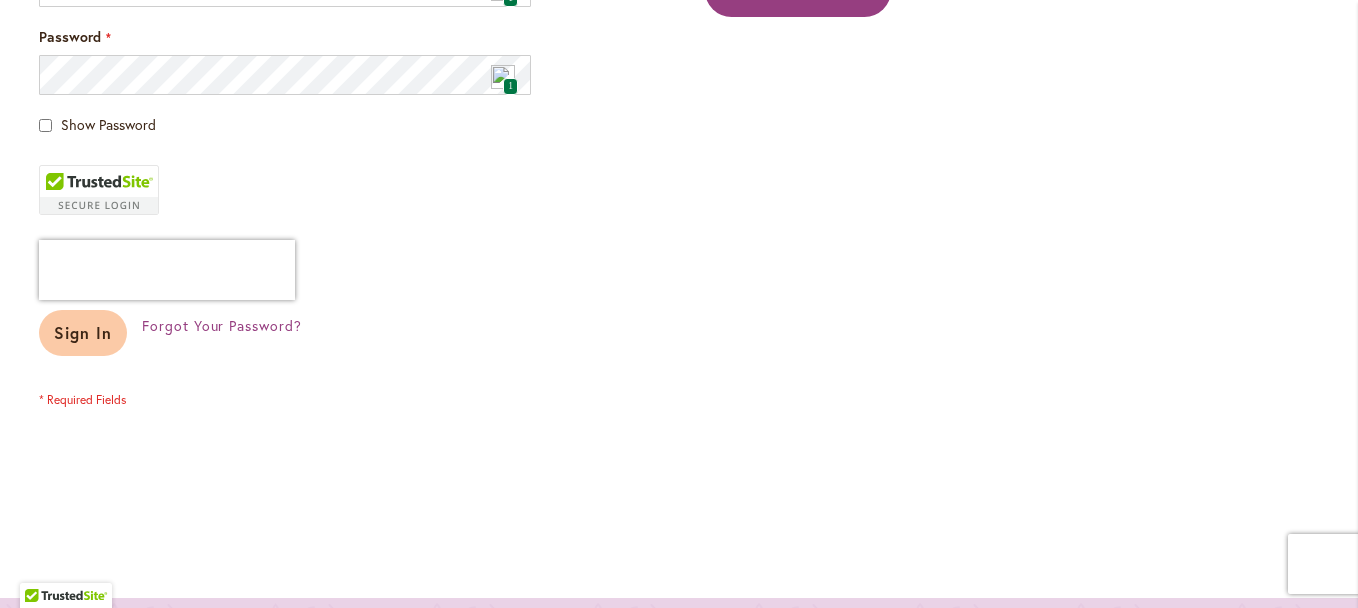 click on "Sign In" at bounding box center [83, 332] 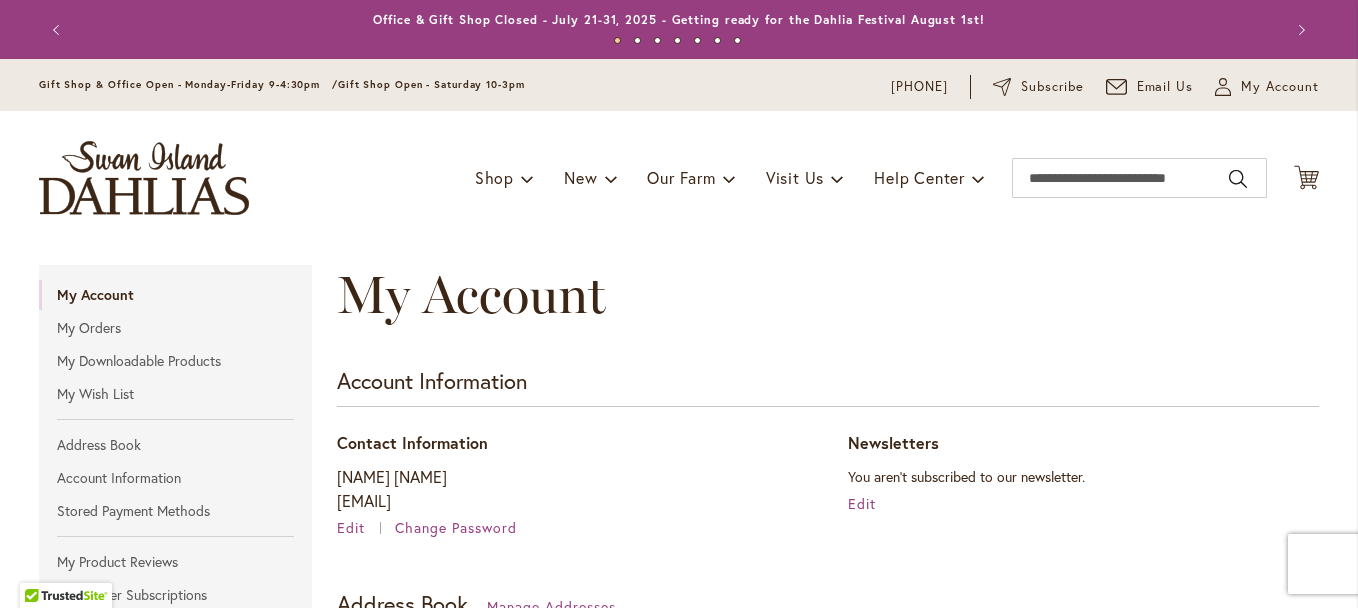 scroll, scrollTop: 0, scrollLeft: 0, axis: both 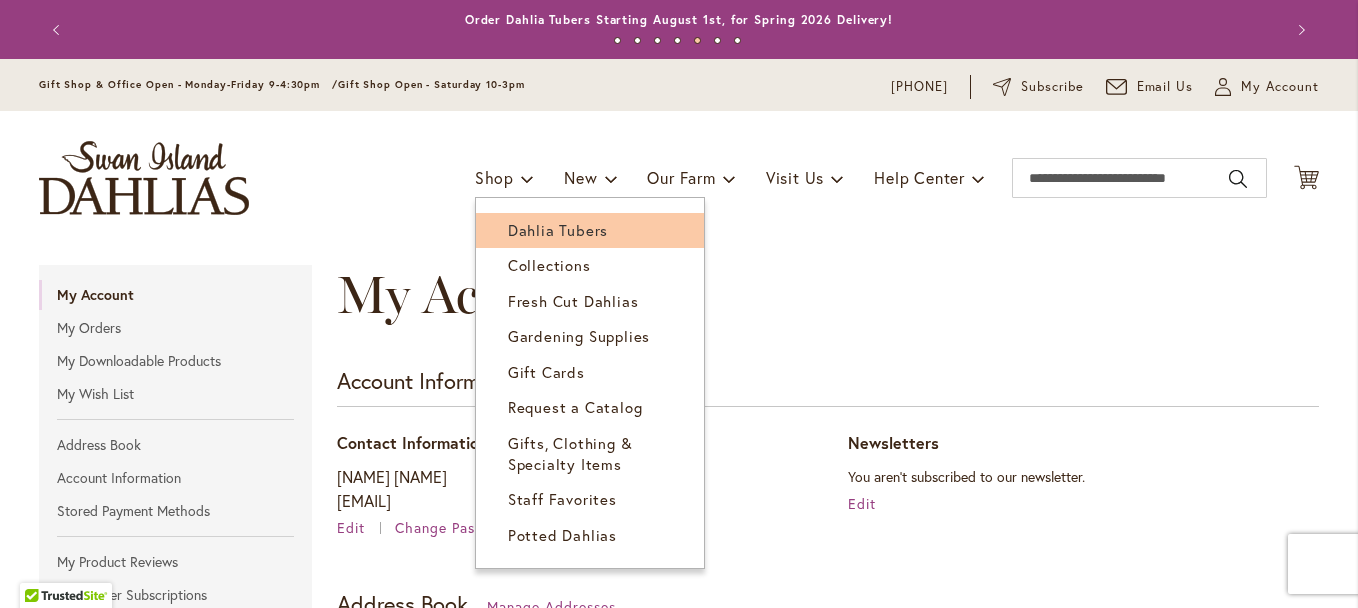 type on "**********" 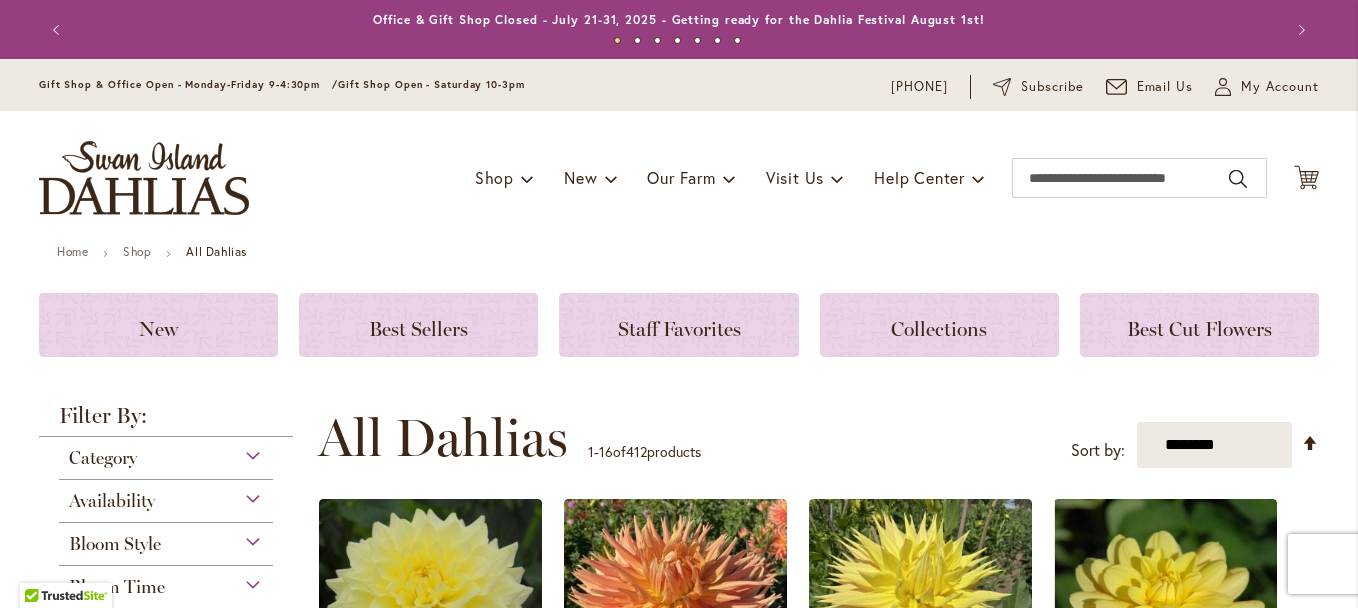 scroll, scrollTop: 0, scrollLeft: 0, axis: both 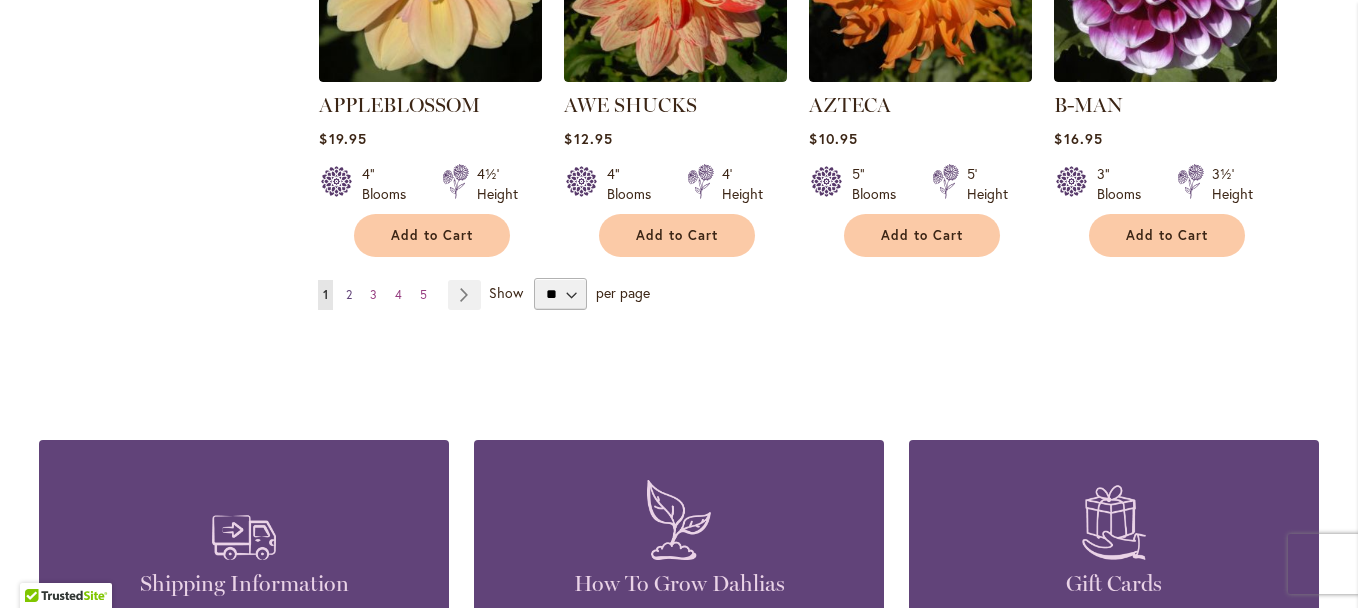 type on "**********" 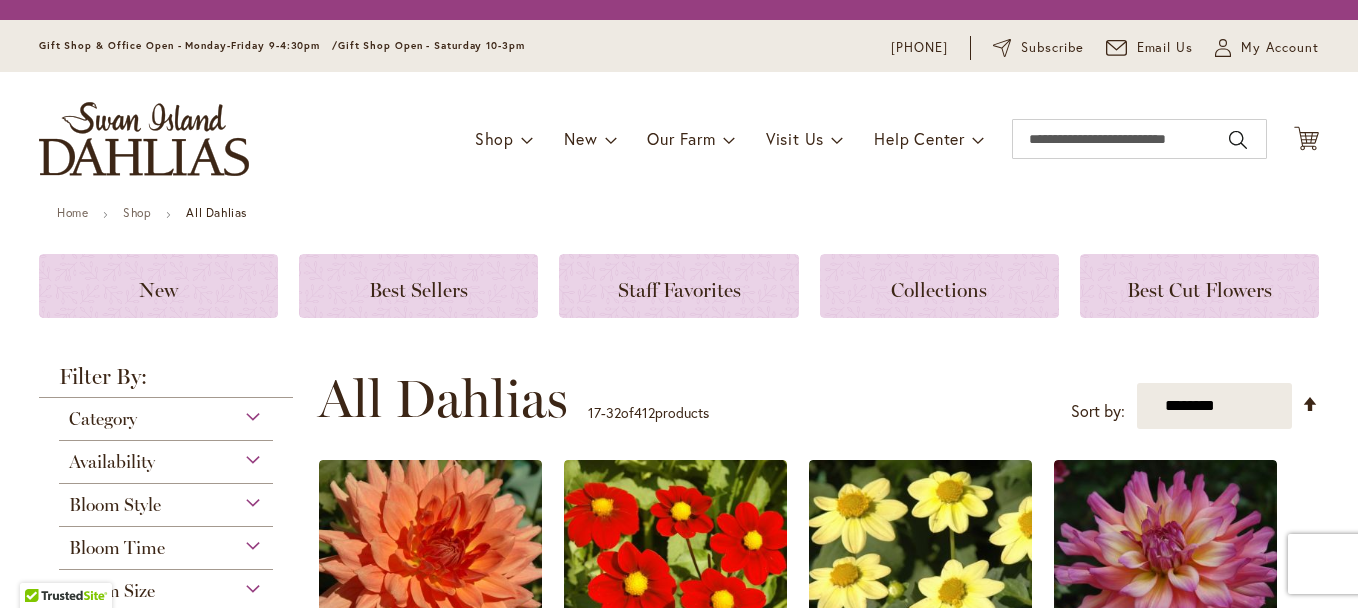 scroll, scrollTop: 0, scrollLeft: 0, axis: both 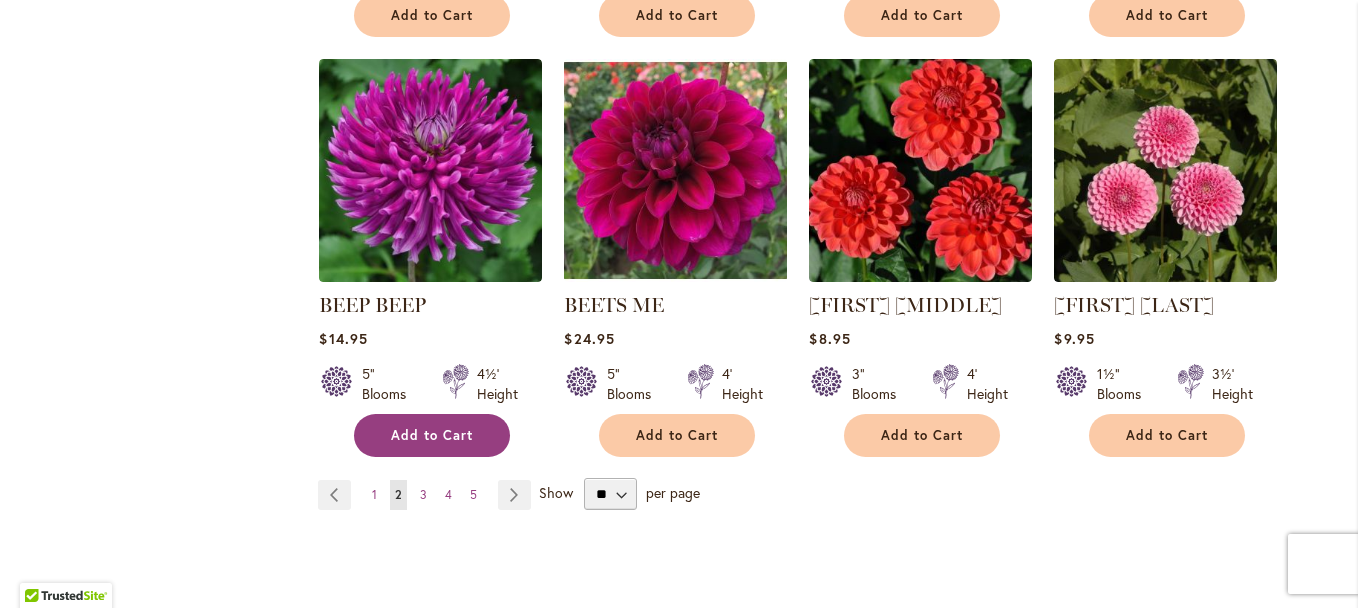 type on "**********" 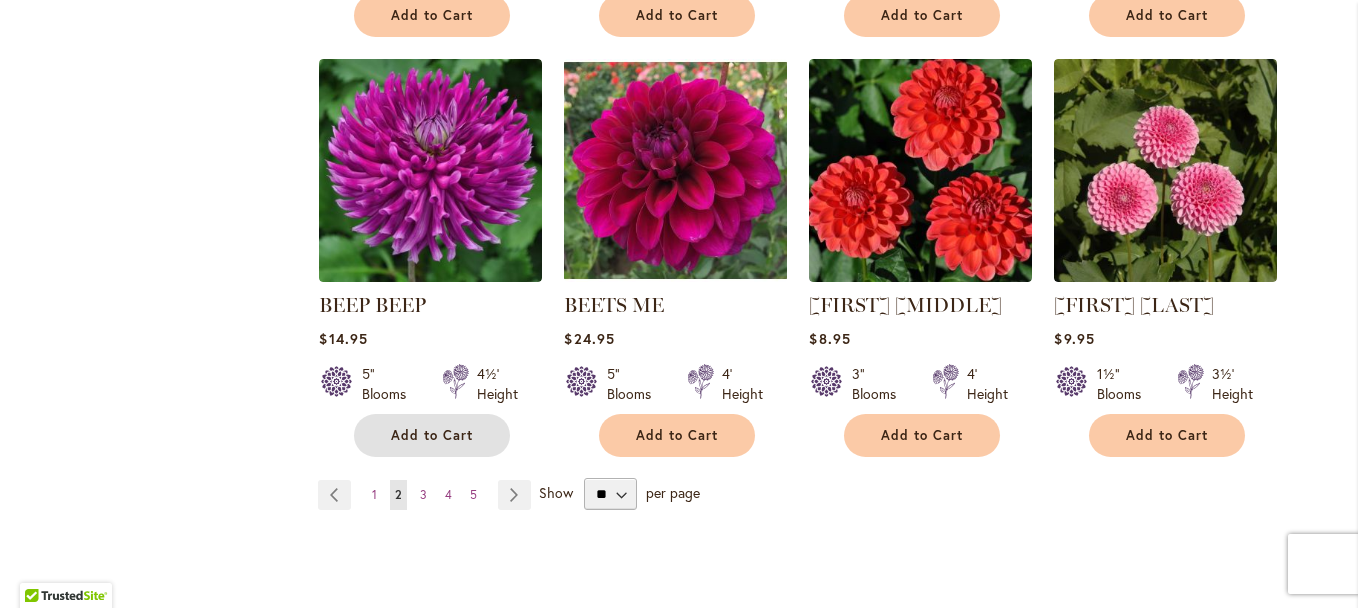click on "Add to Cart" at bounding box center (432, 435) 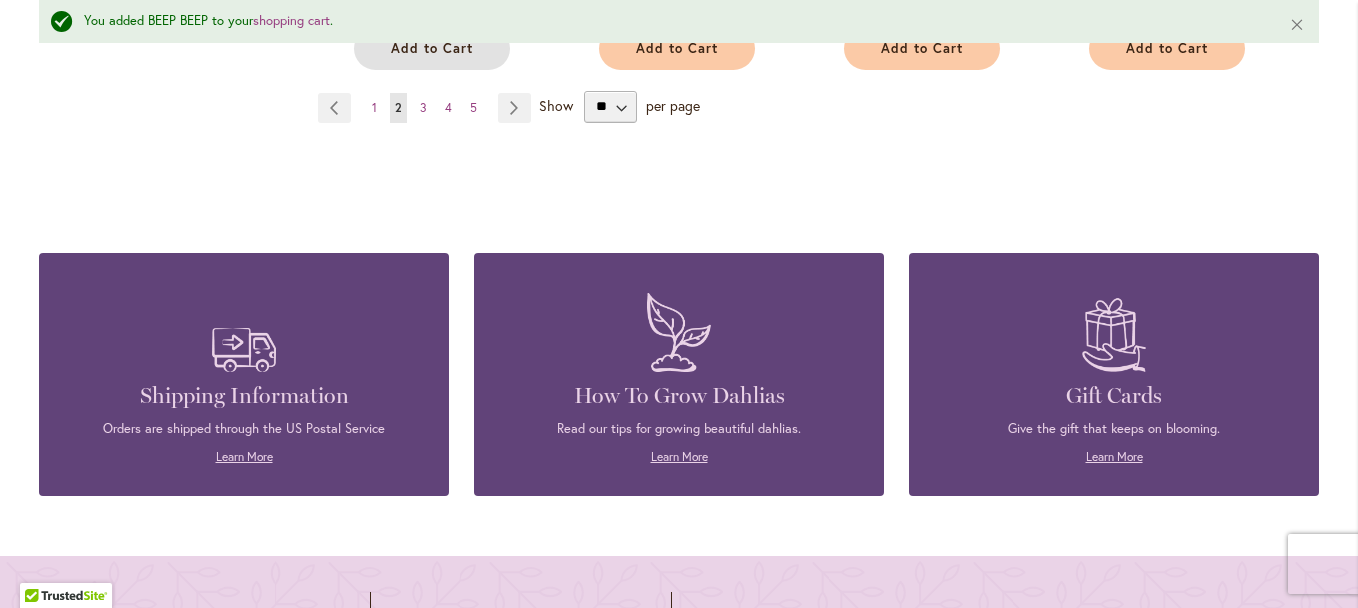 scroll, scrollTop: 2153, scrollLeft: 0, axis: vertical 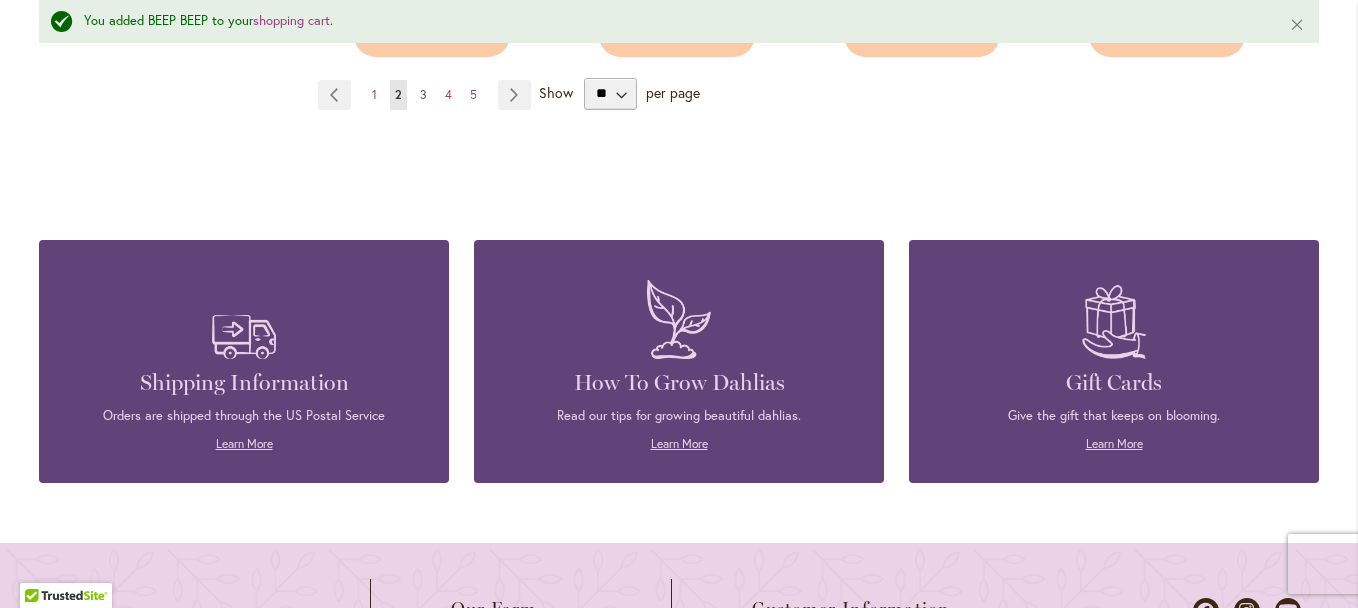 click on "3" at bounding box center [423, 94] 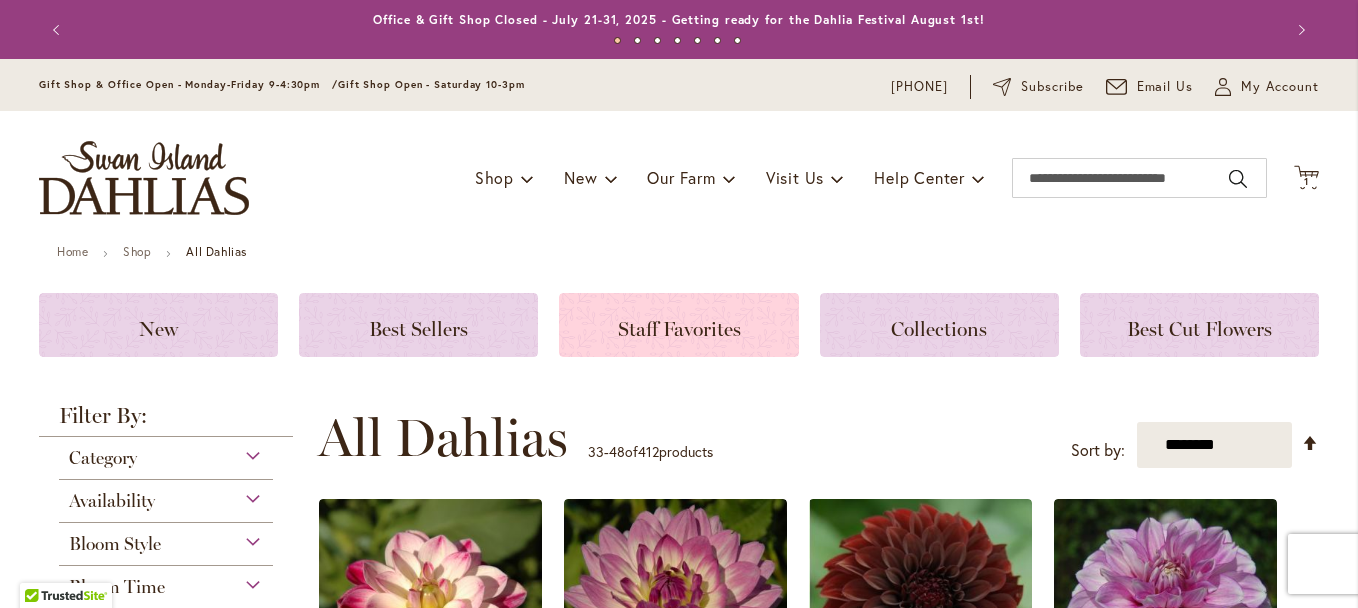 scroll, scrollTop: 0, scrollLeft: 0, axis: both 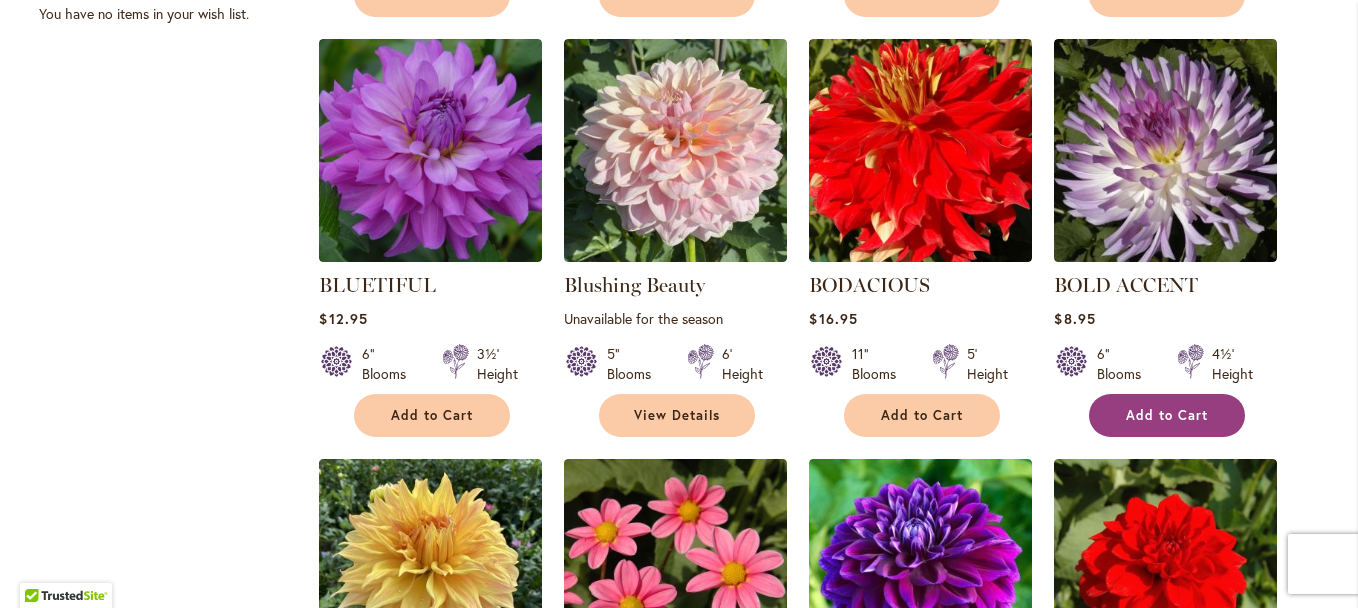 type on "**********" 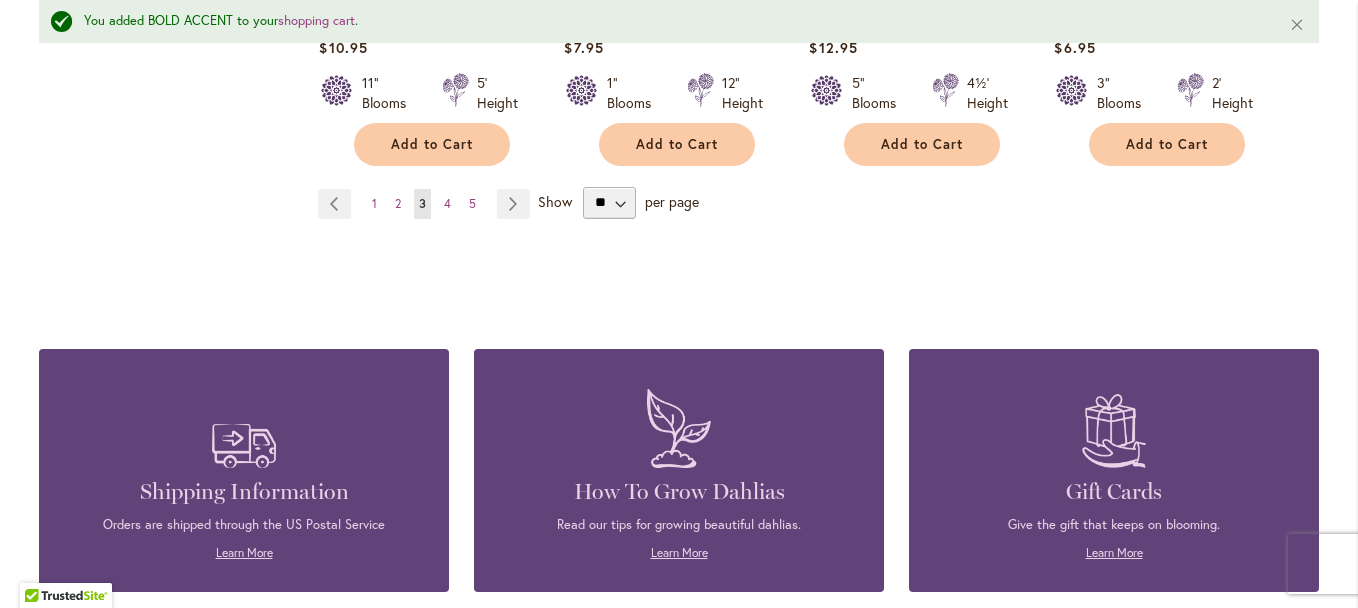 scroll, scrollTop: 2053, scrollLeft: 0, axis: vertical 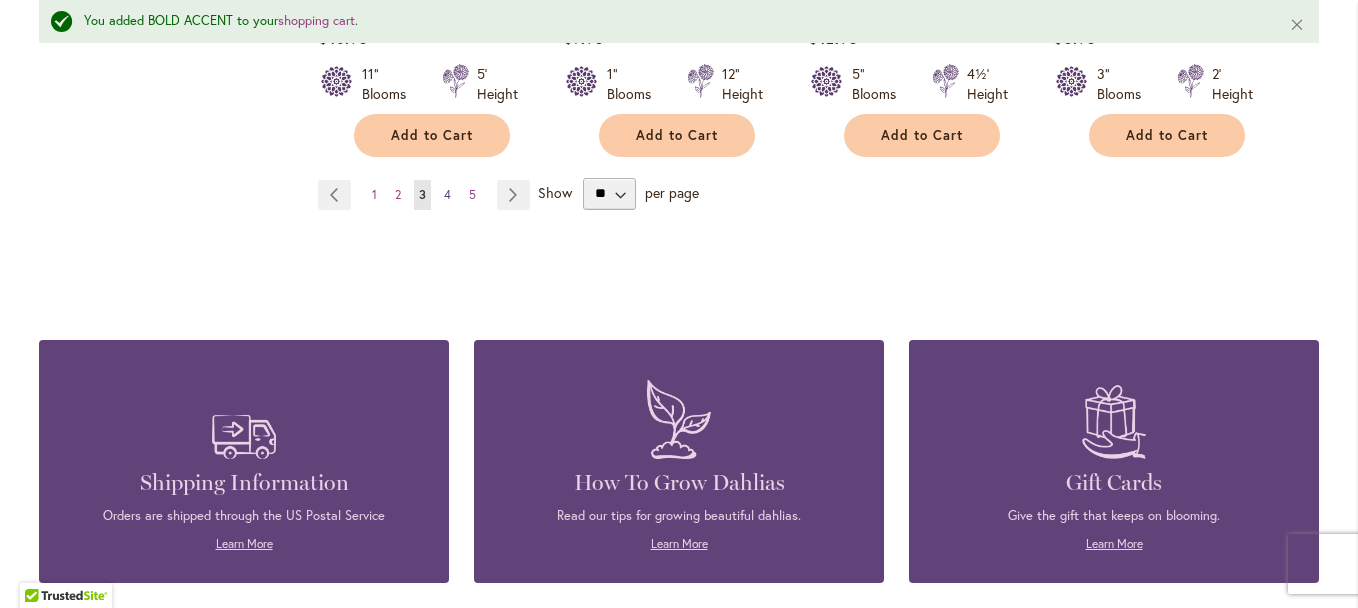click on "4" at bounding box center [447, 194] 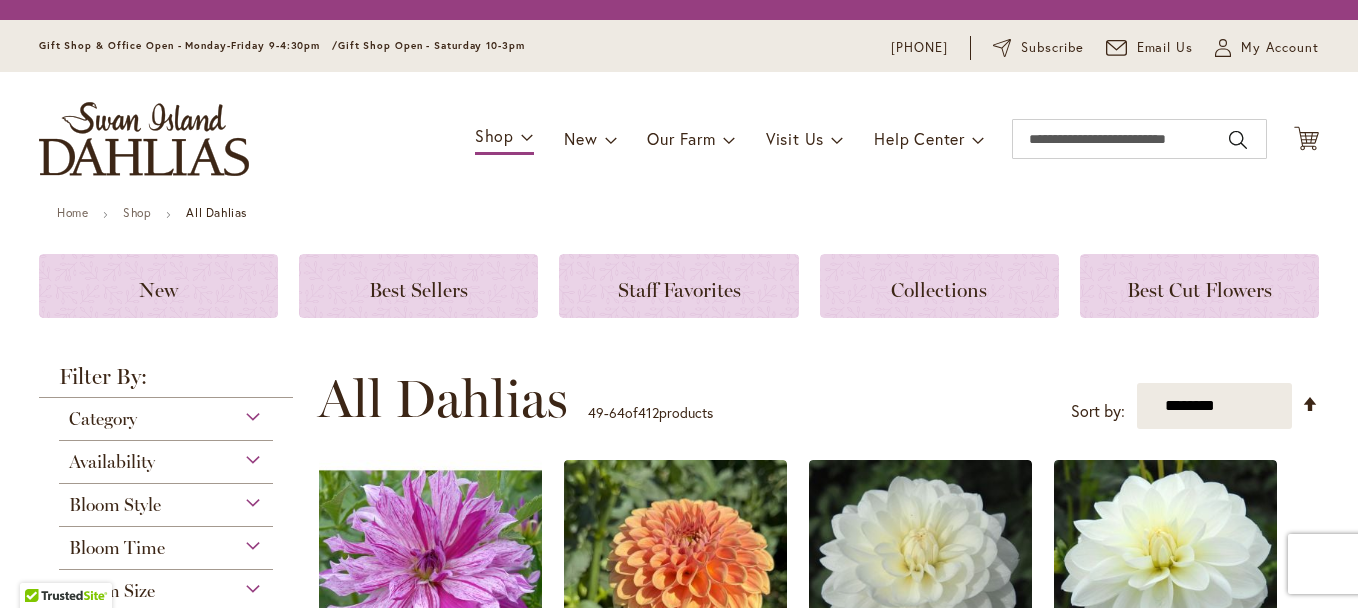scroll, scrollTop: 0, scrollLeft: 0, axis: both 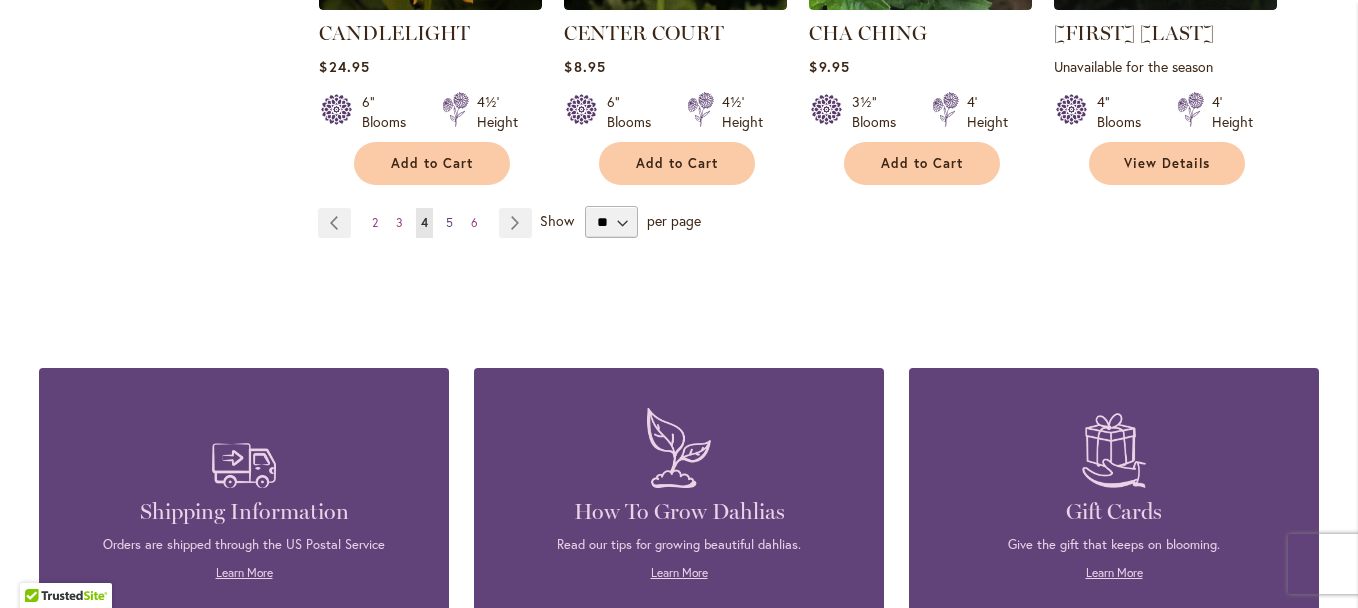 type on "**********" 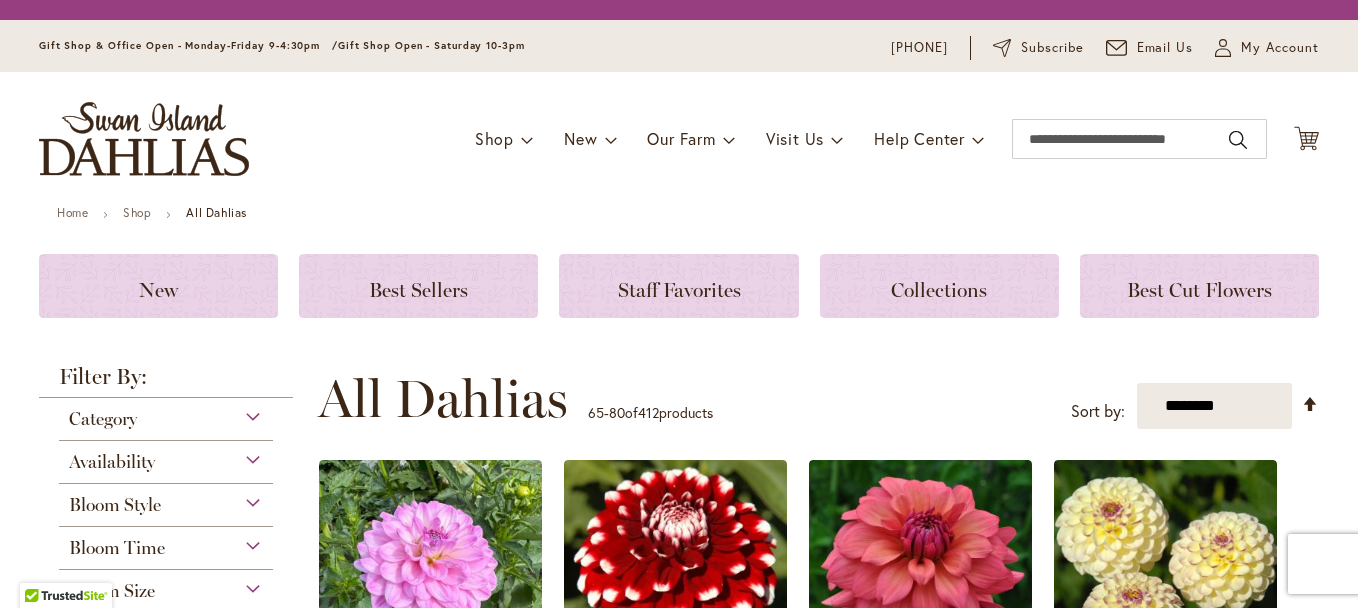 scroll, scrollTop: 0, scrollLeft: 0, axis: both 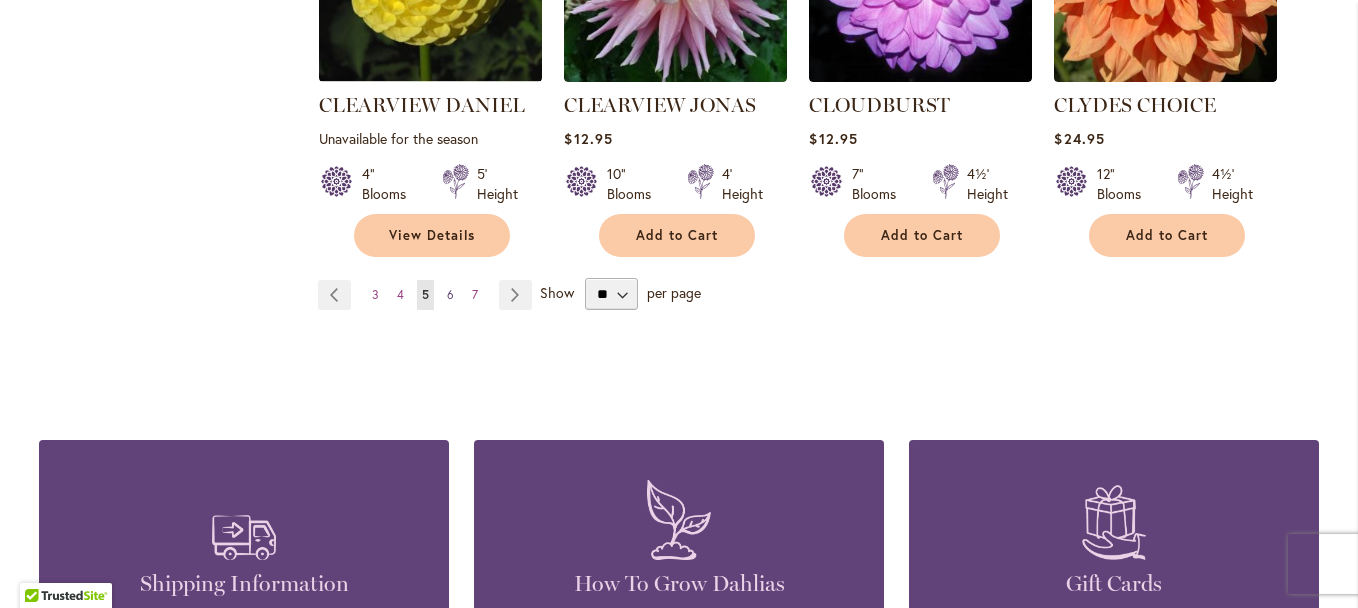type on "**********" 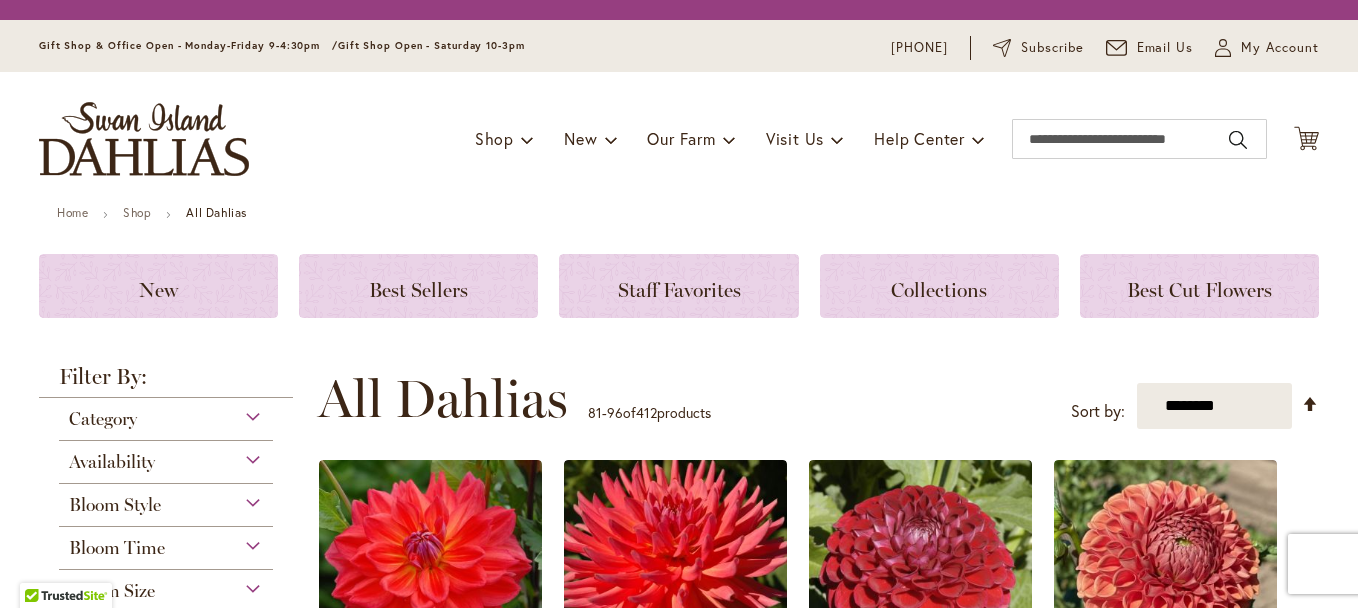 scroll, scrollTop: 0, scrollLeft: 0, axis: both 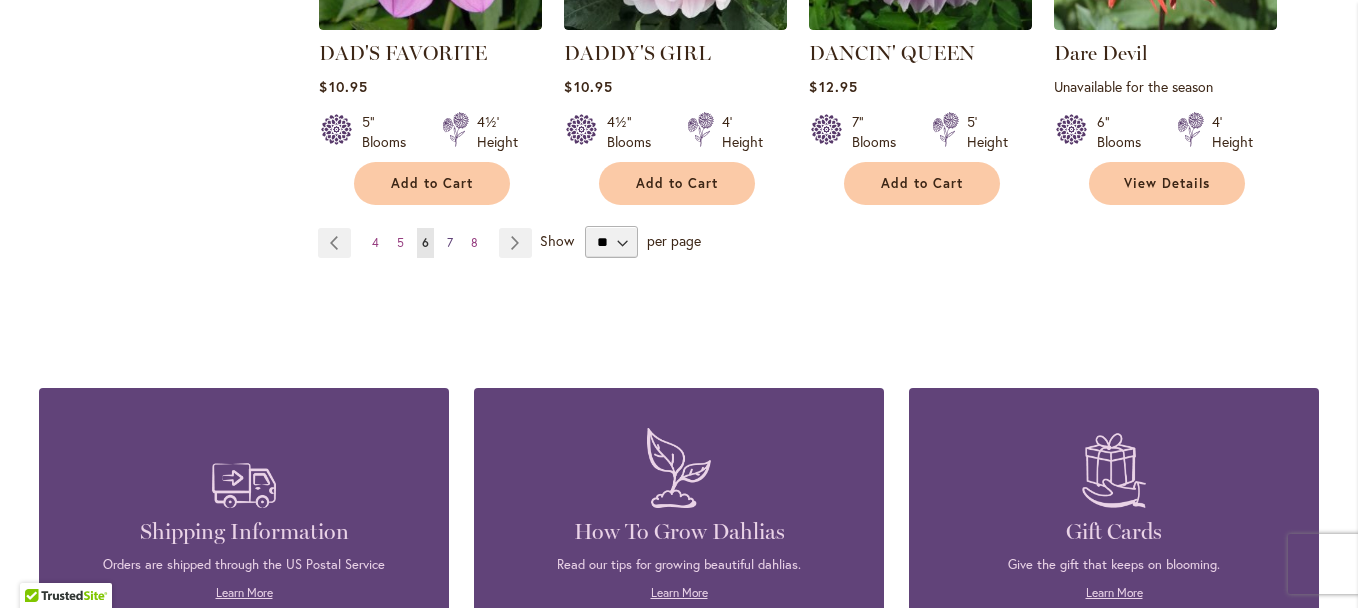type on "**********" 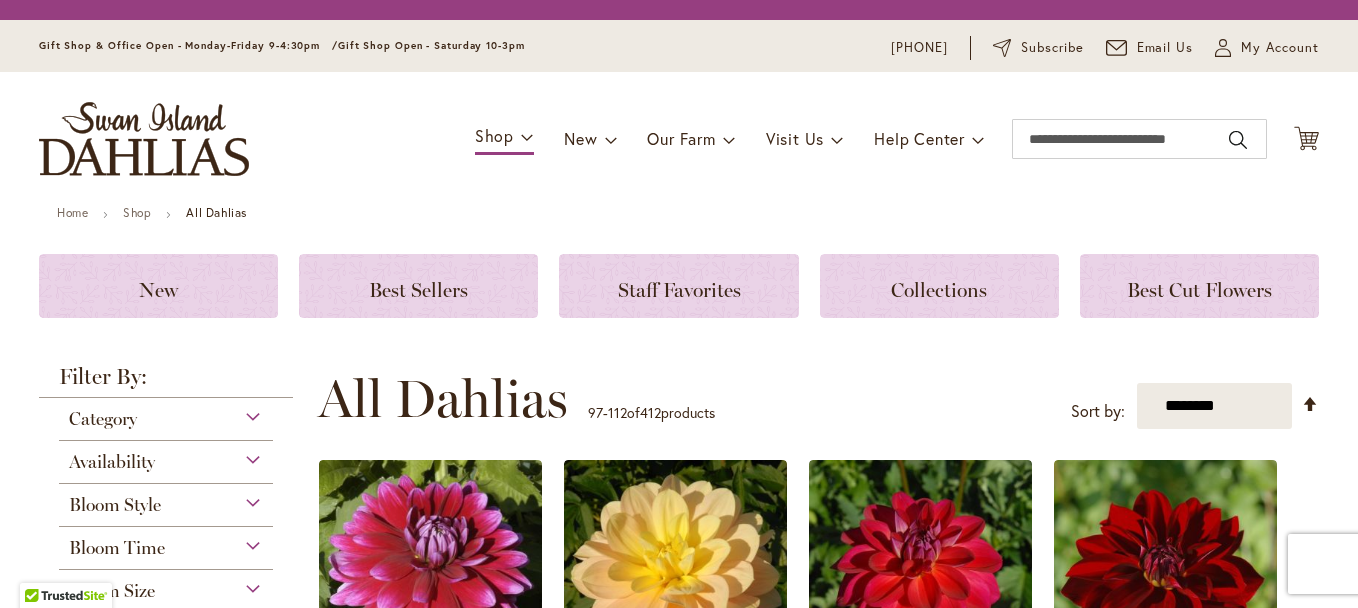 scroll, scrollTop: 0, scrollLeft: 0, axis: both 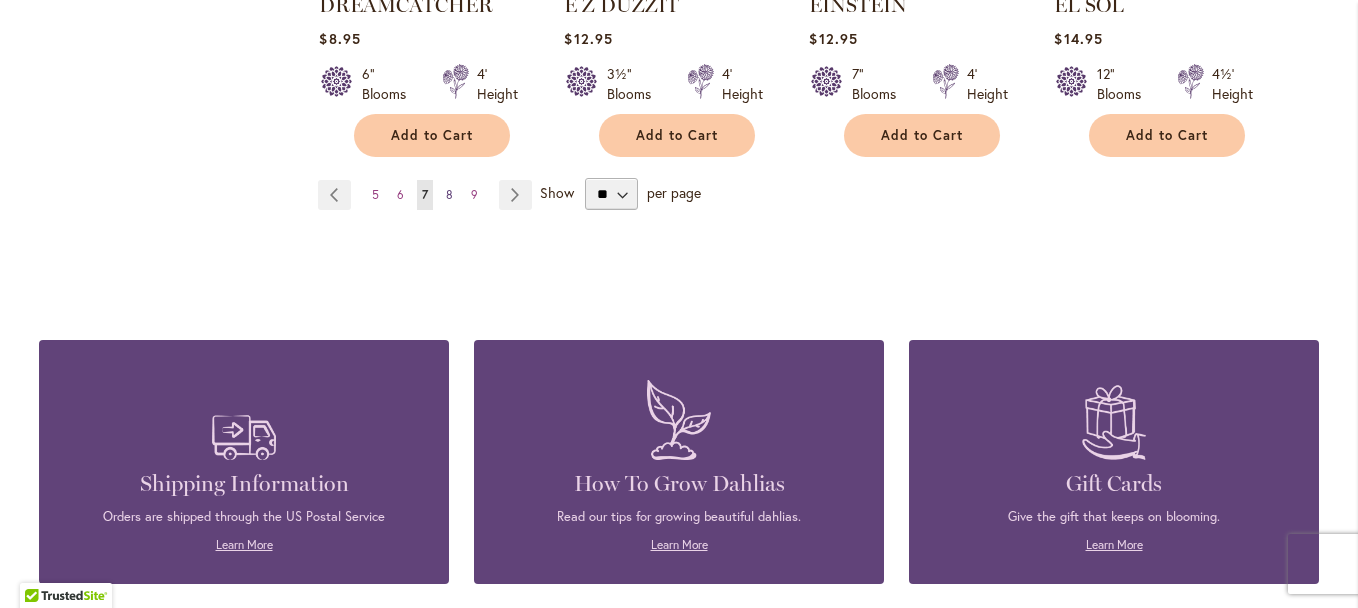 type on "**********" 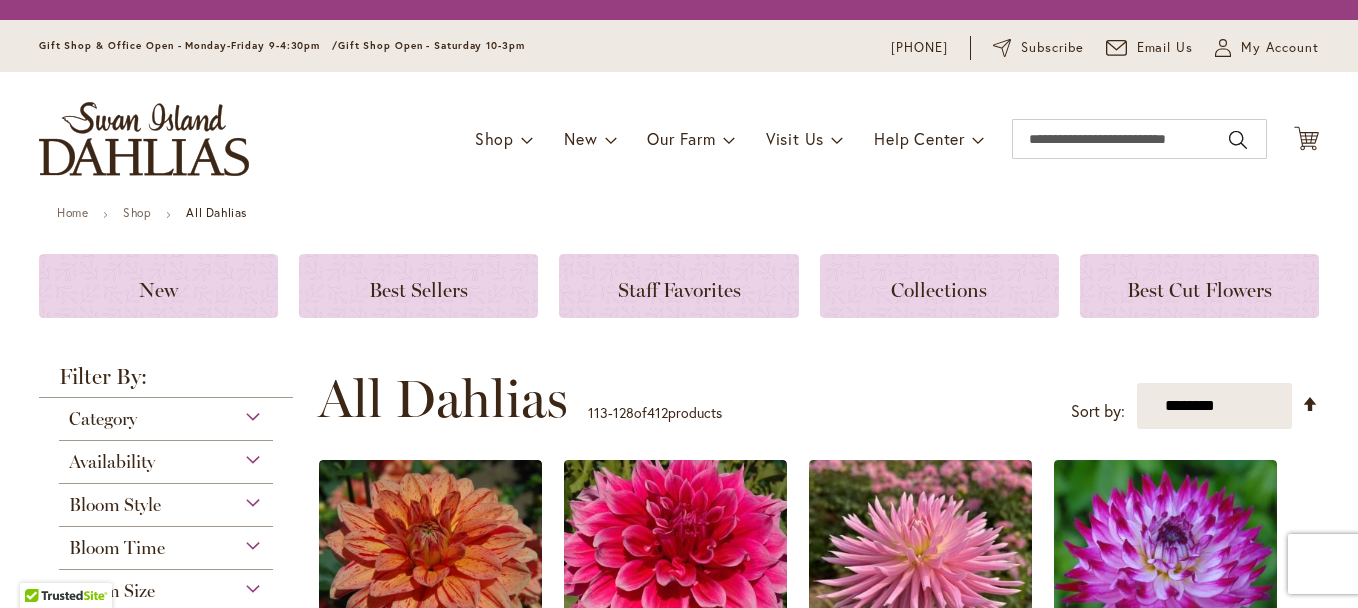 scroll, scrollTop: 0, scrollLeft: 0, axis: both 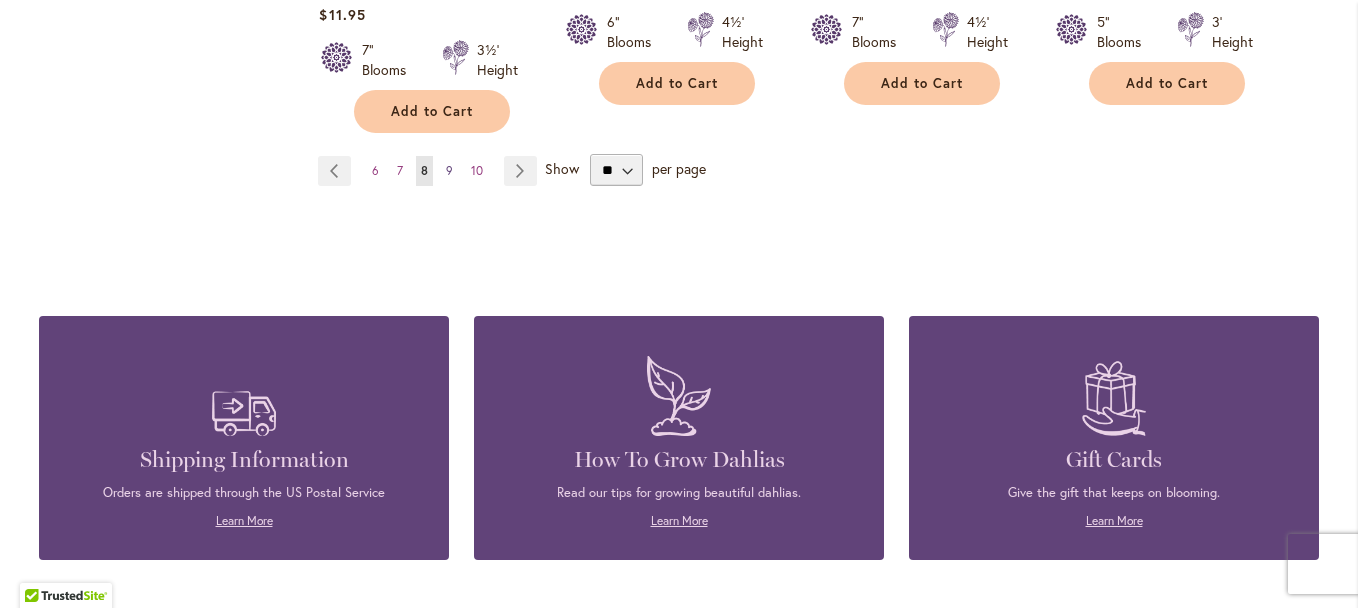 type on "**********" 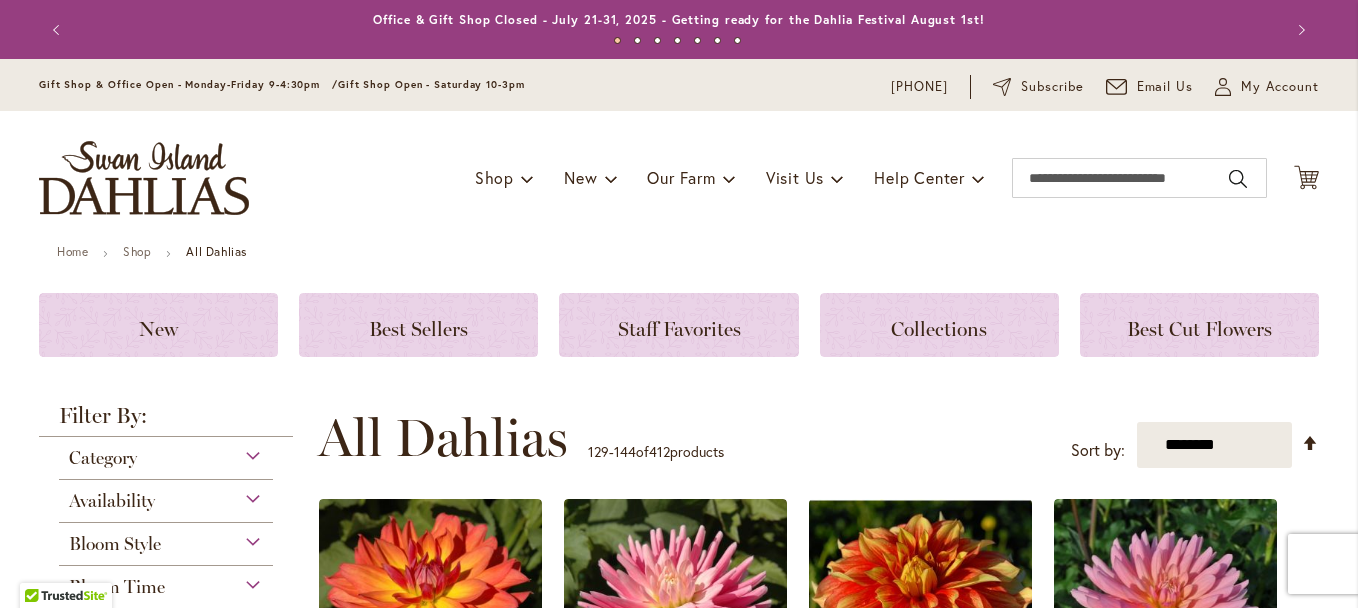 scroll, scrollTop: 0, scrollLeft: 0, axis: both 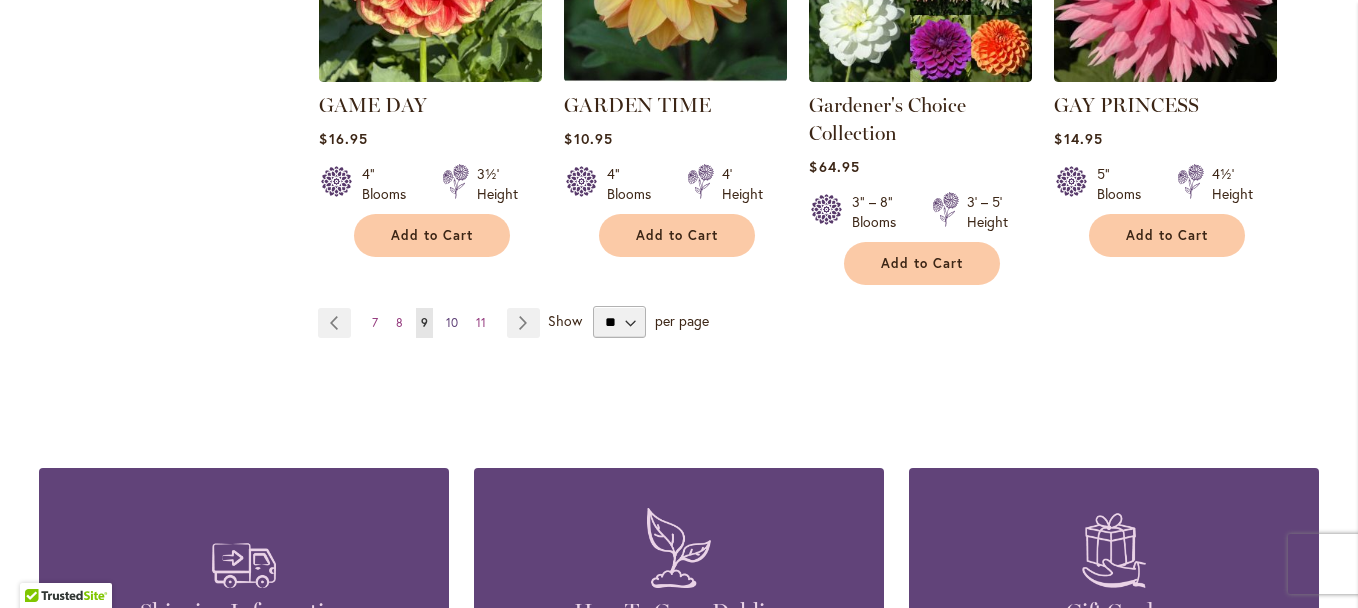 type on "**********" 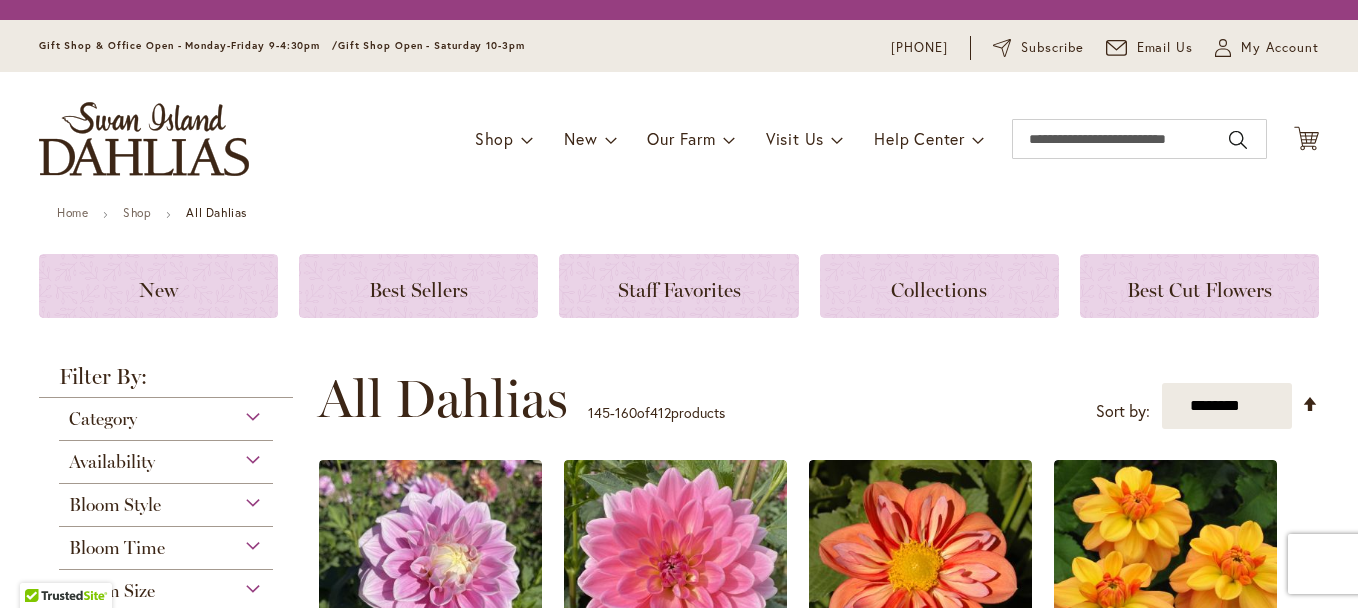 scroll, scrollTop: 0, scrollLeft: 0, axis: both 